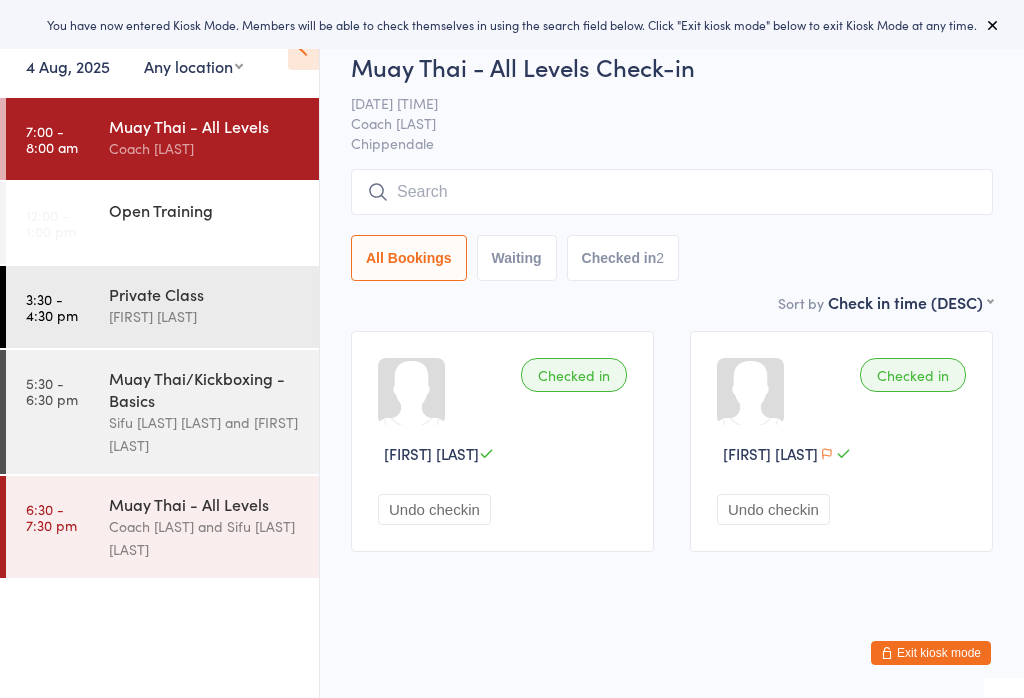scroll, scrollTop: 2, scrollLeft: 0, axis: vertical 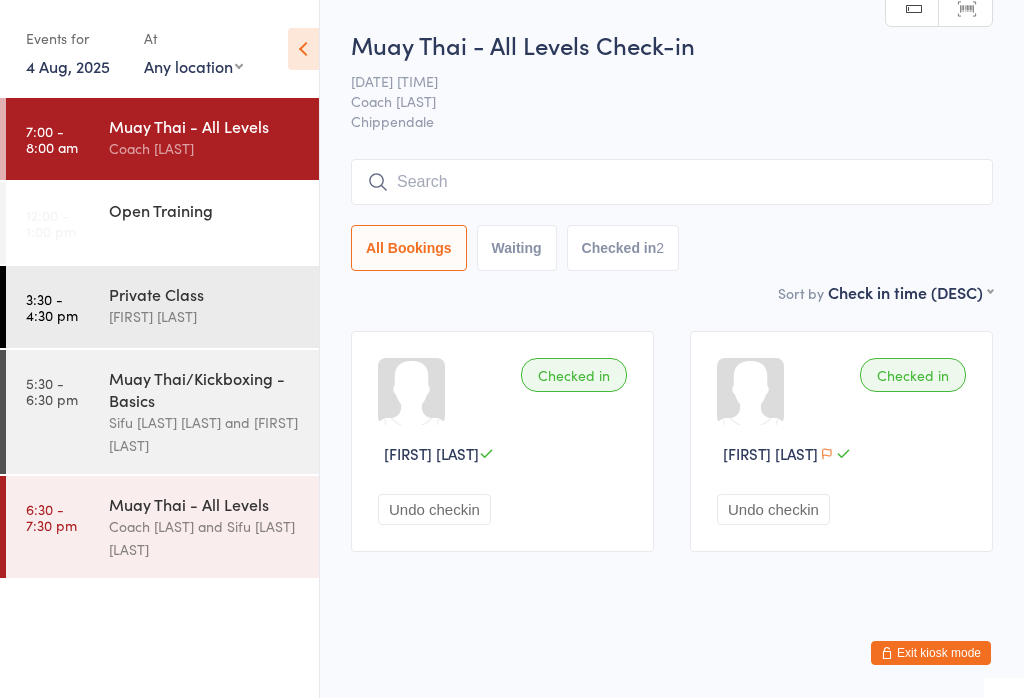 click at bounding box center [672, 182] 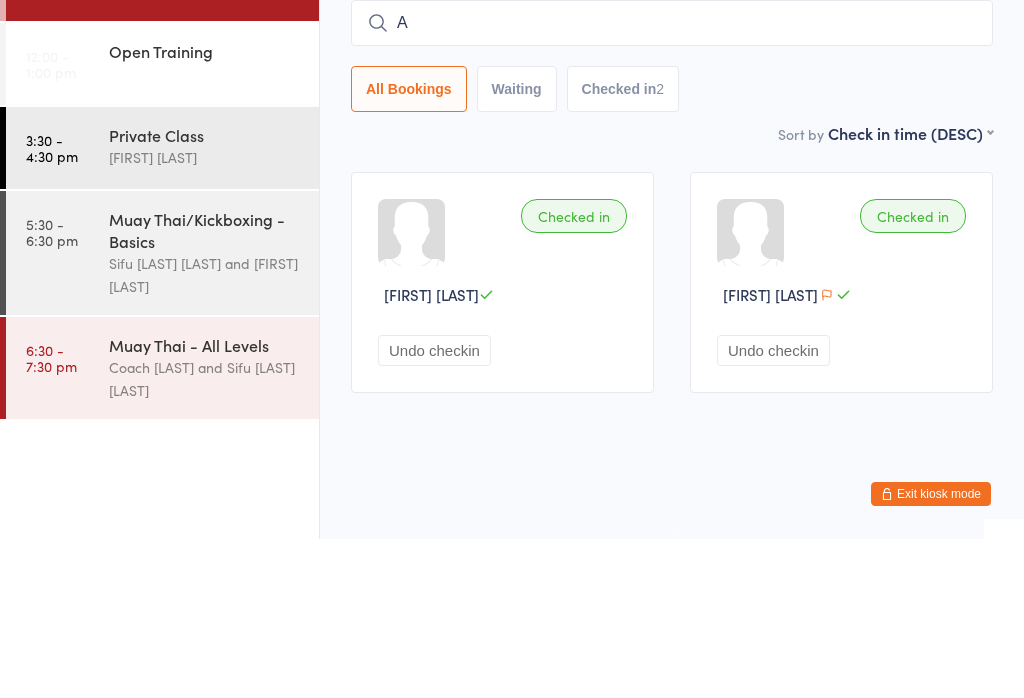 type on "Am" 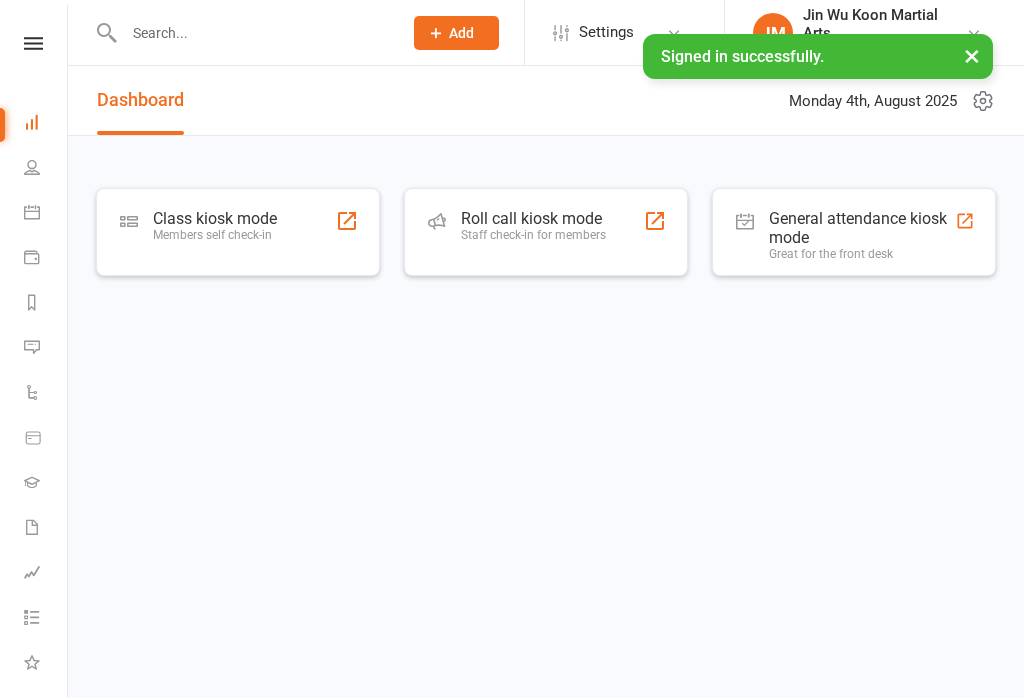scroll, scrollTop: 0, scrollLeft: 0, axis: both 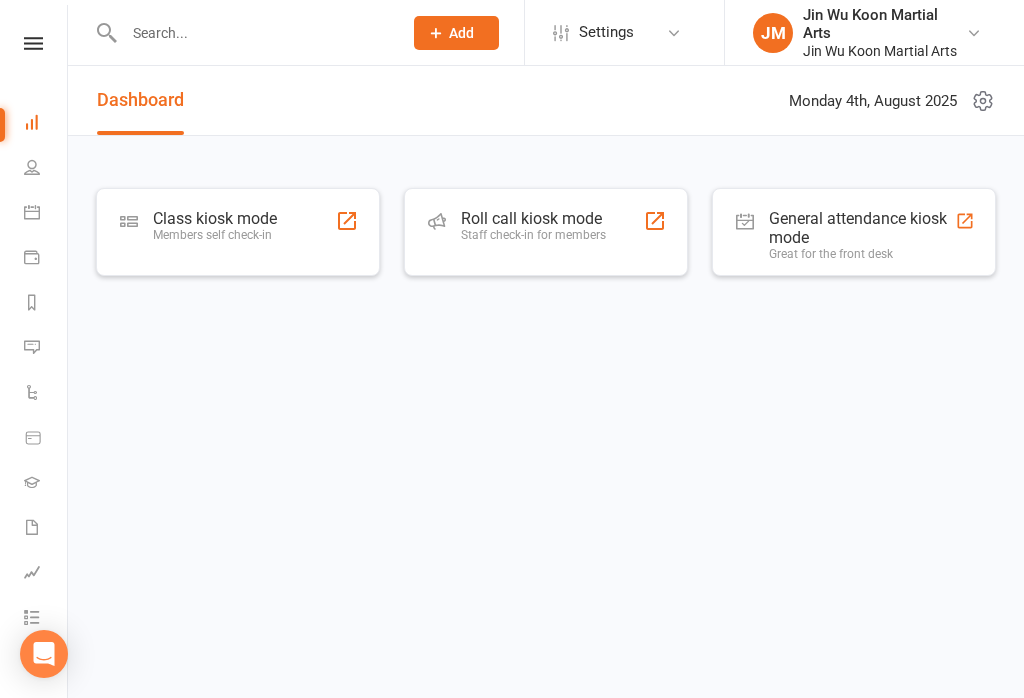click on "Class kiosk mode Members self check-in" at bounding box center (238, 232) 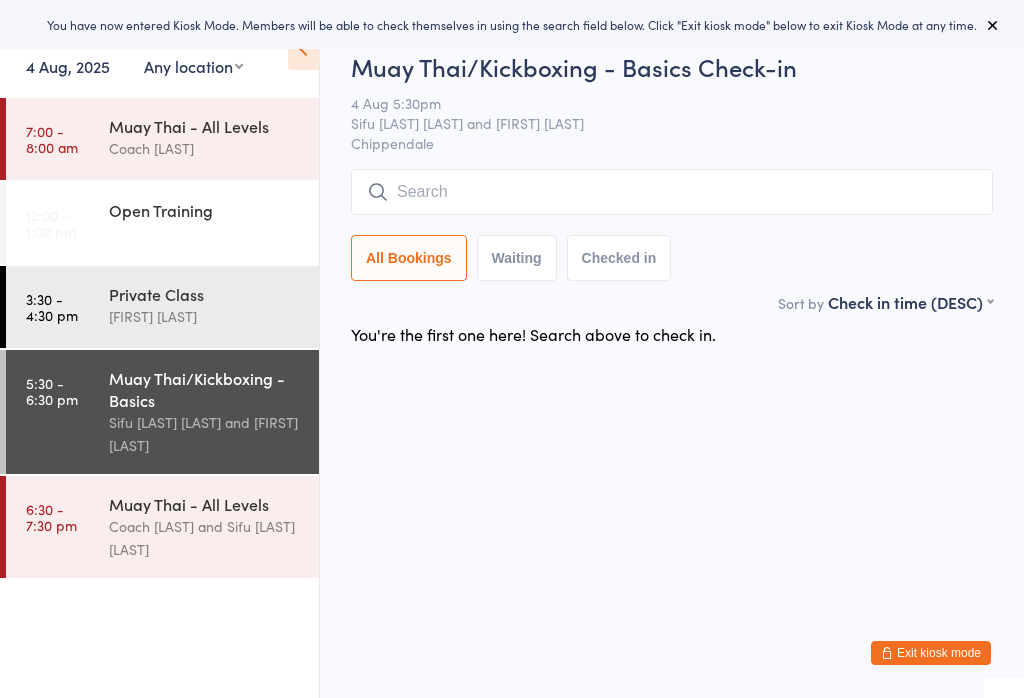 scroll, scrollTop: 0, scrollLeft: 0, axis: both 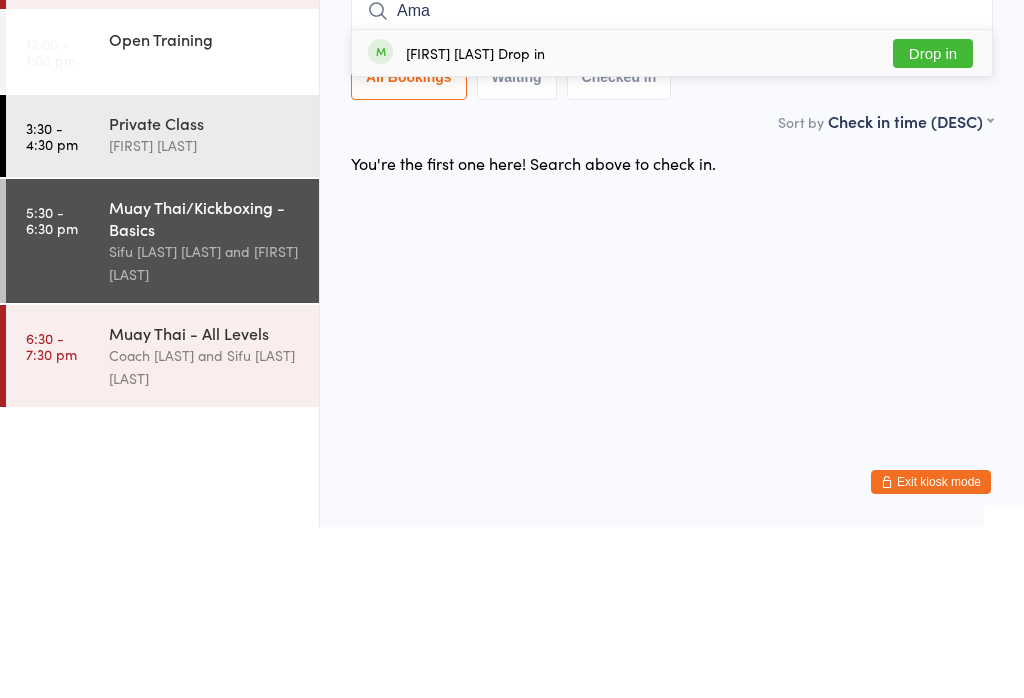 type on "Ama" 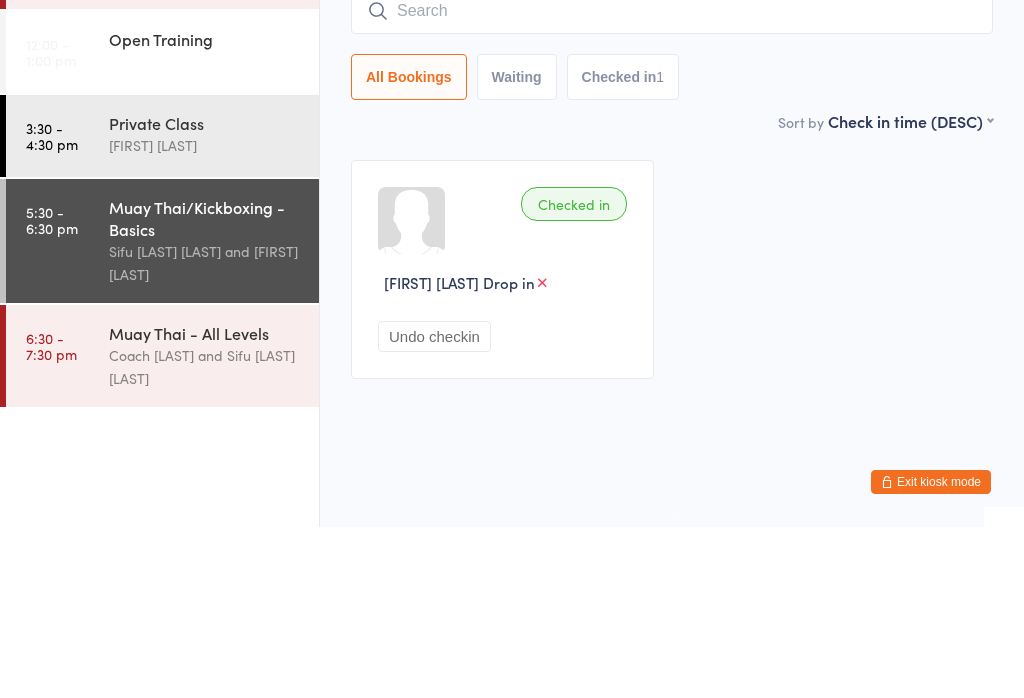 click at bounding box center (672, 182) 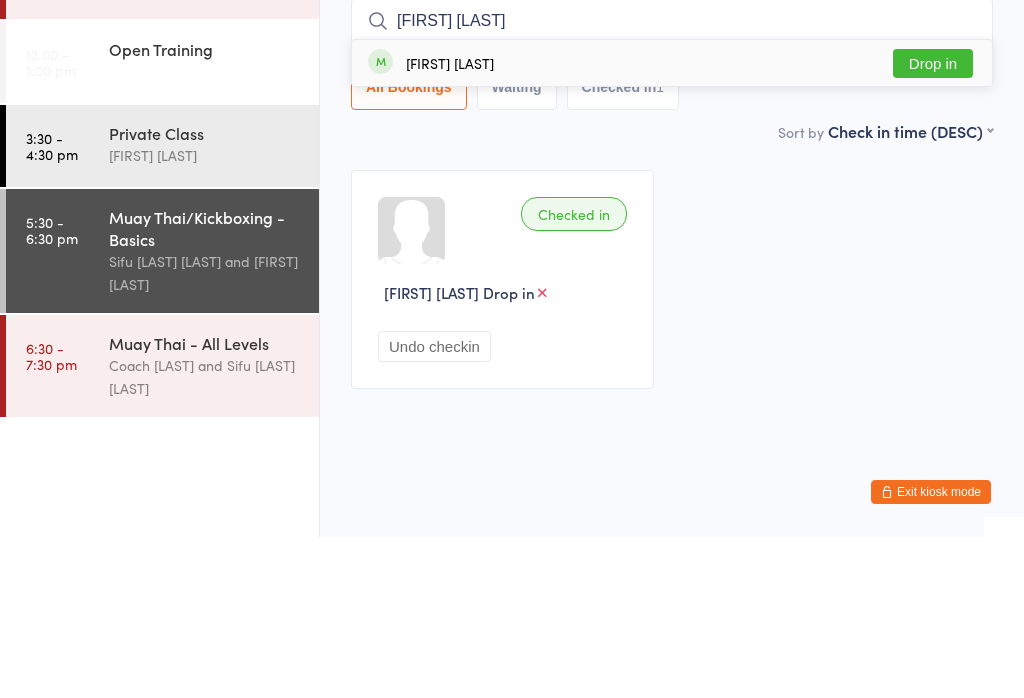 type on "[FIRST] [LAST]" 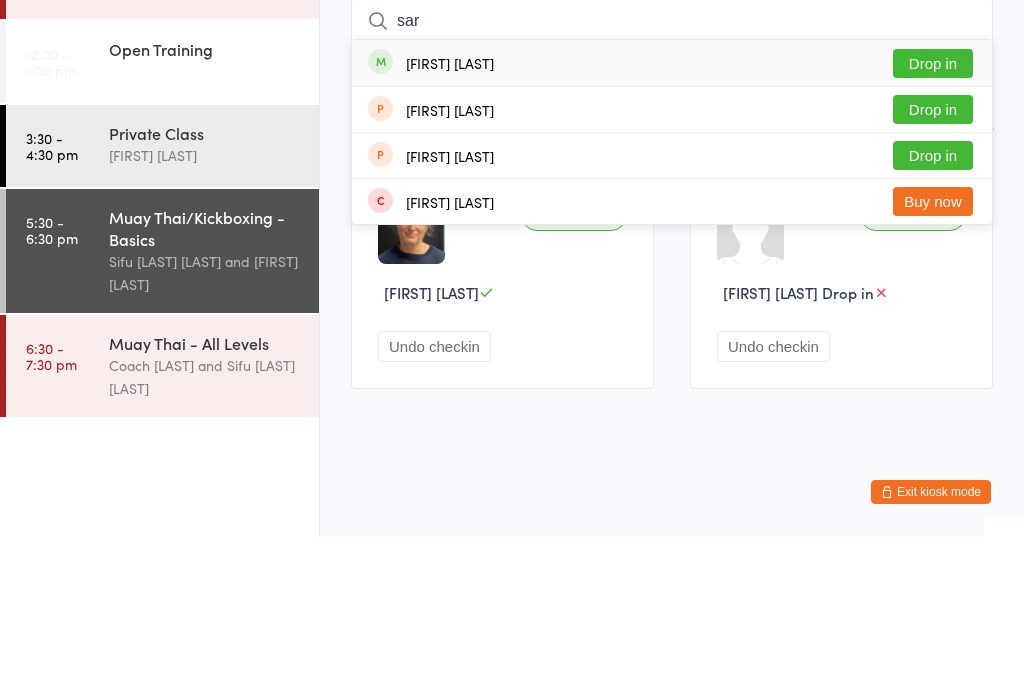 type on "sar" 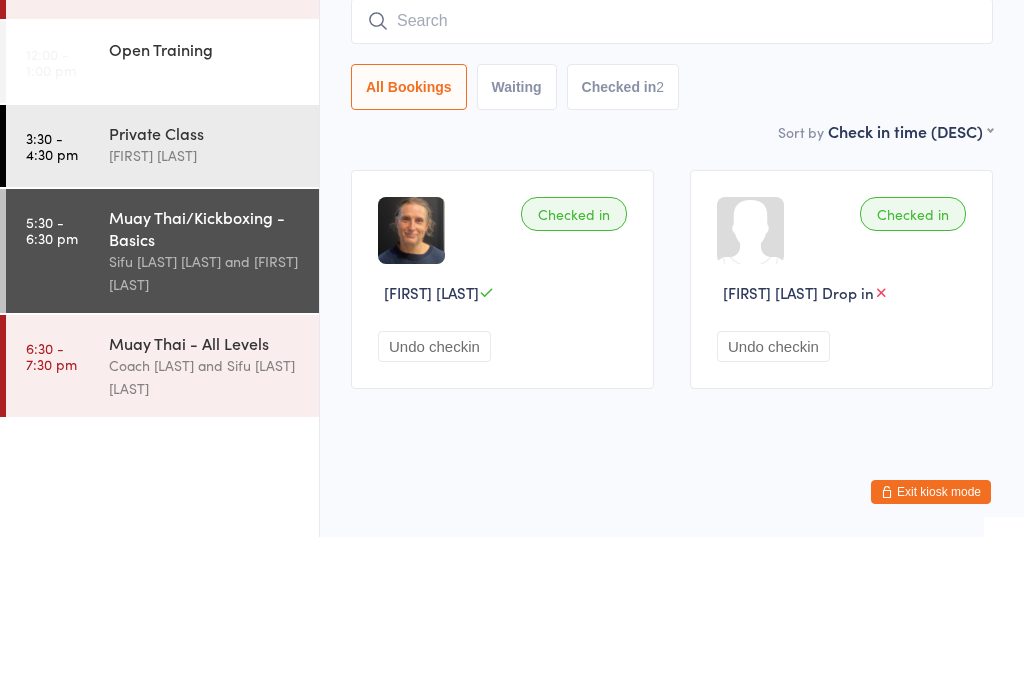 scroll, scrollTop: 1, scrollLeft: 0, axis: vertical 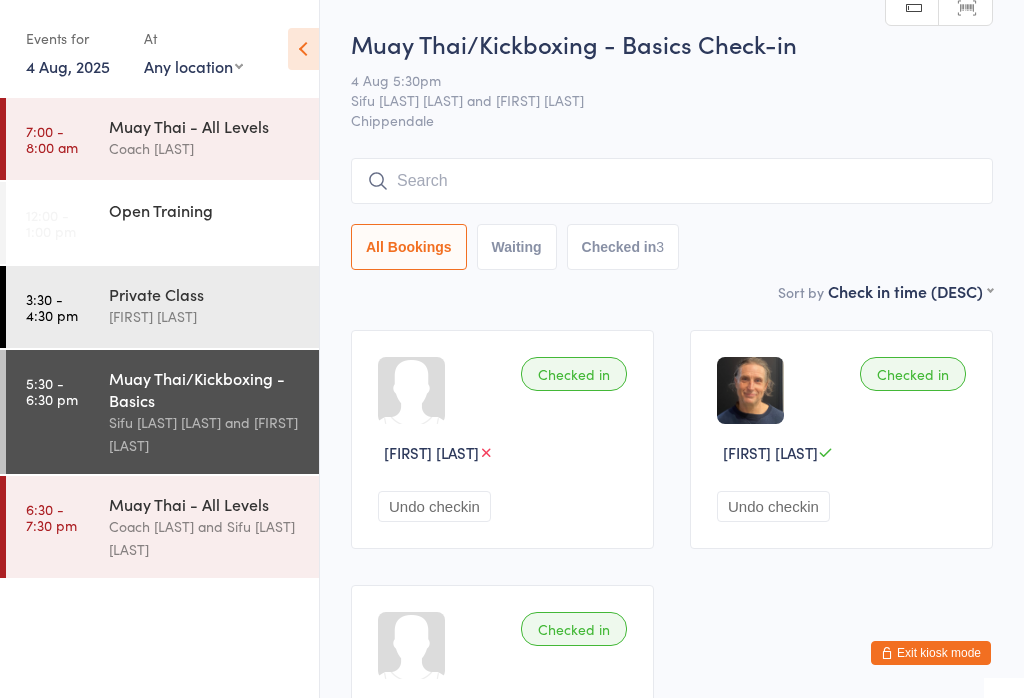 click at bounding box center [672, 181] 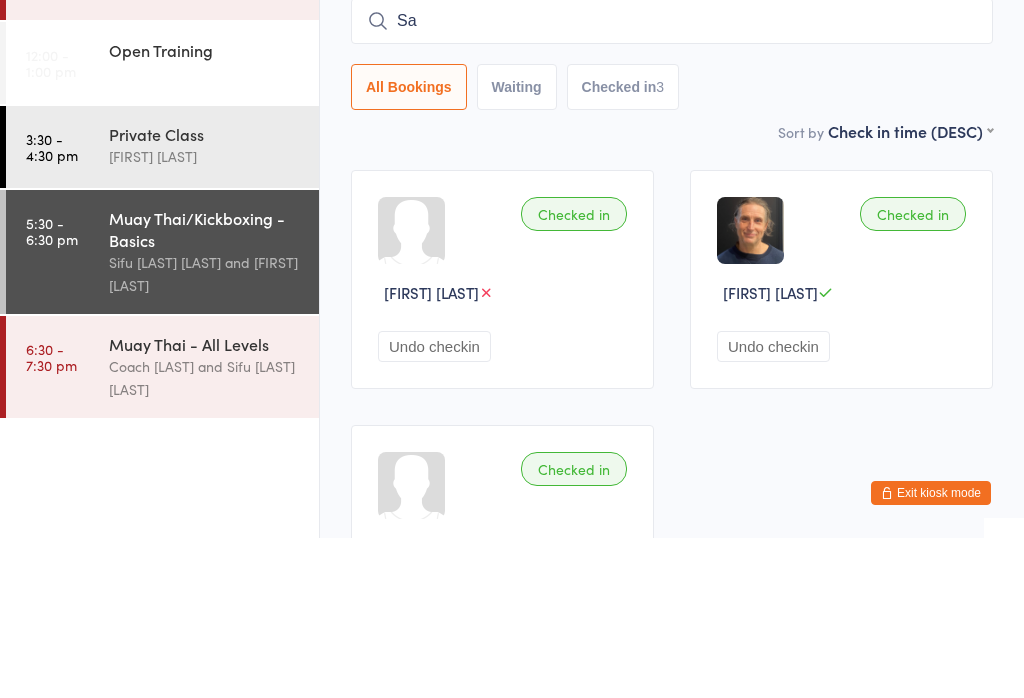 type on "S" 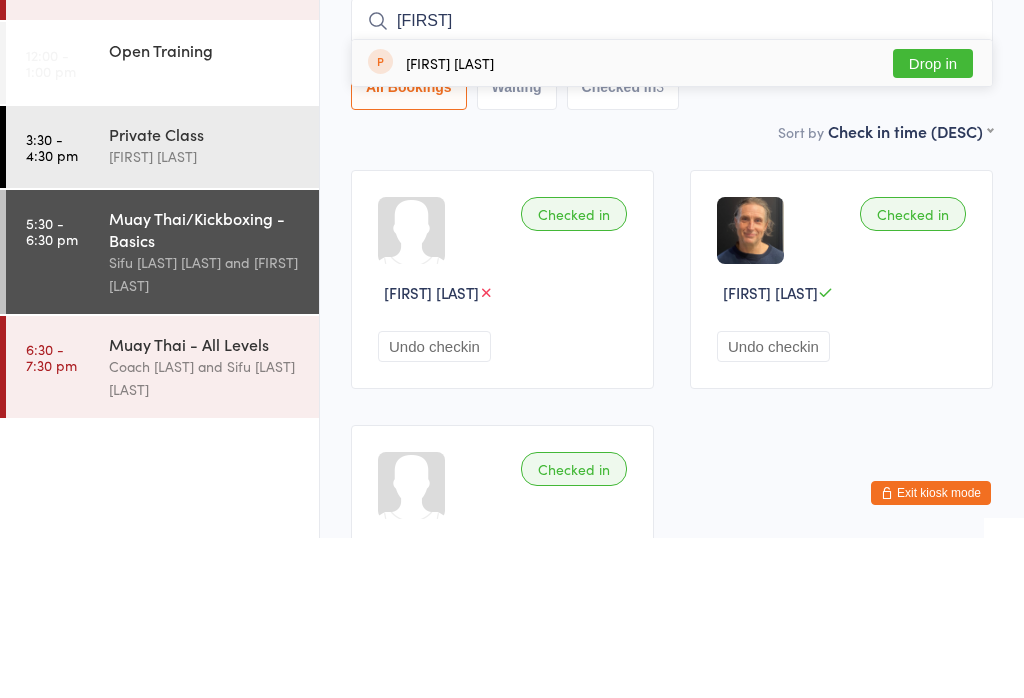type on "Remi" 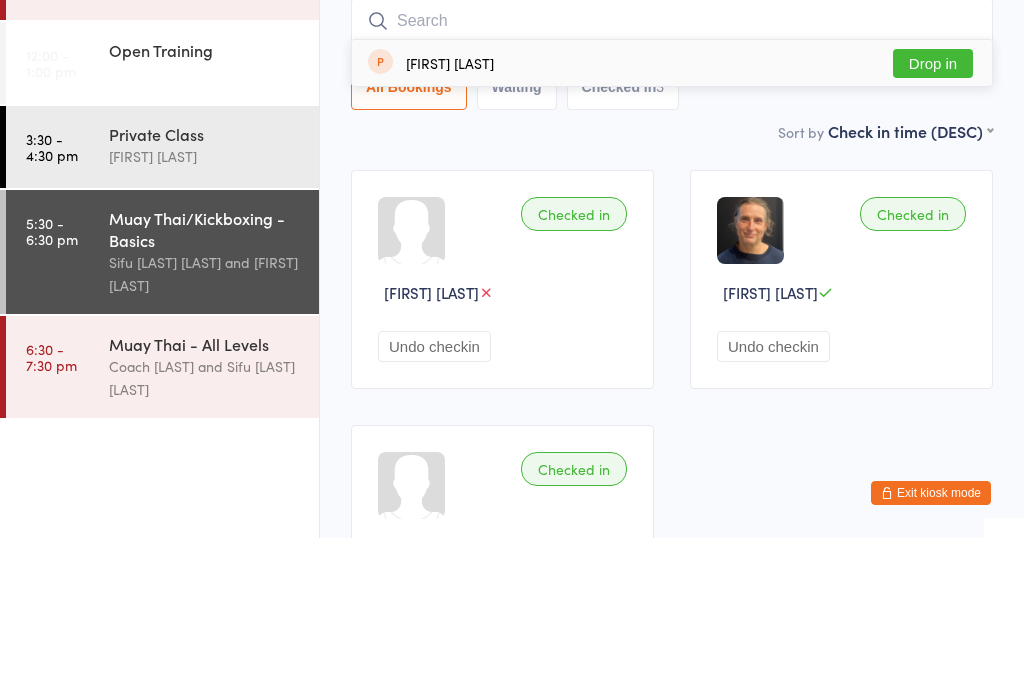 scroll, scrollTop: 161, scrollLeft: 0, axis: vertical 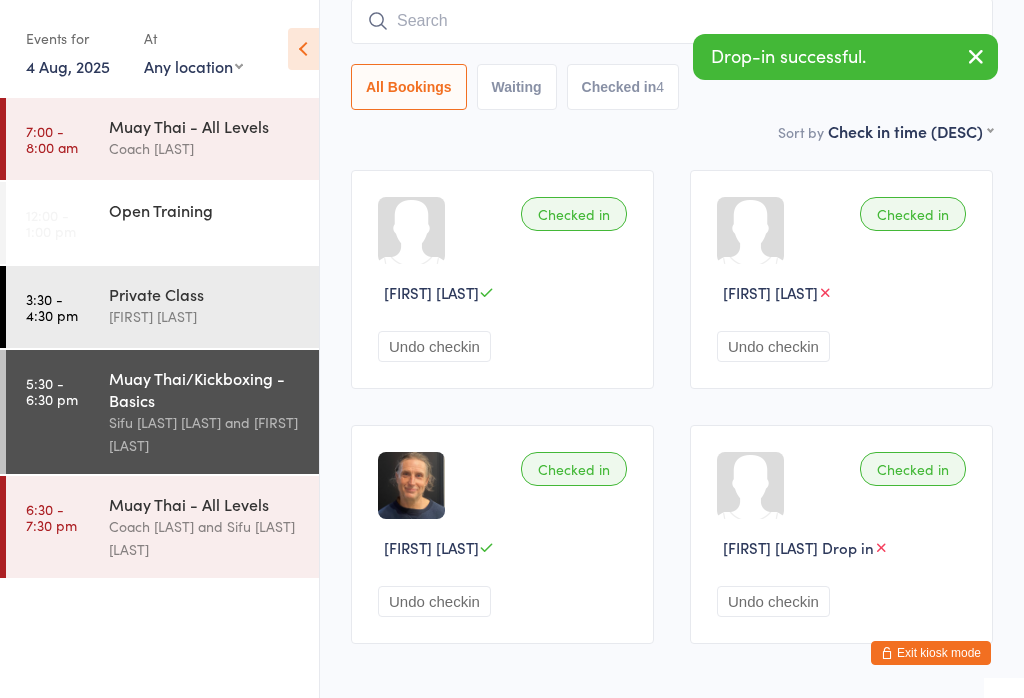 click at bounding box center (672, 21) 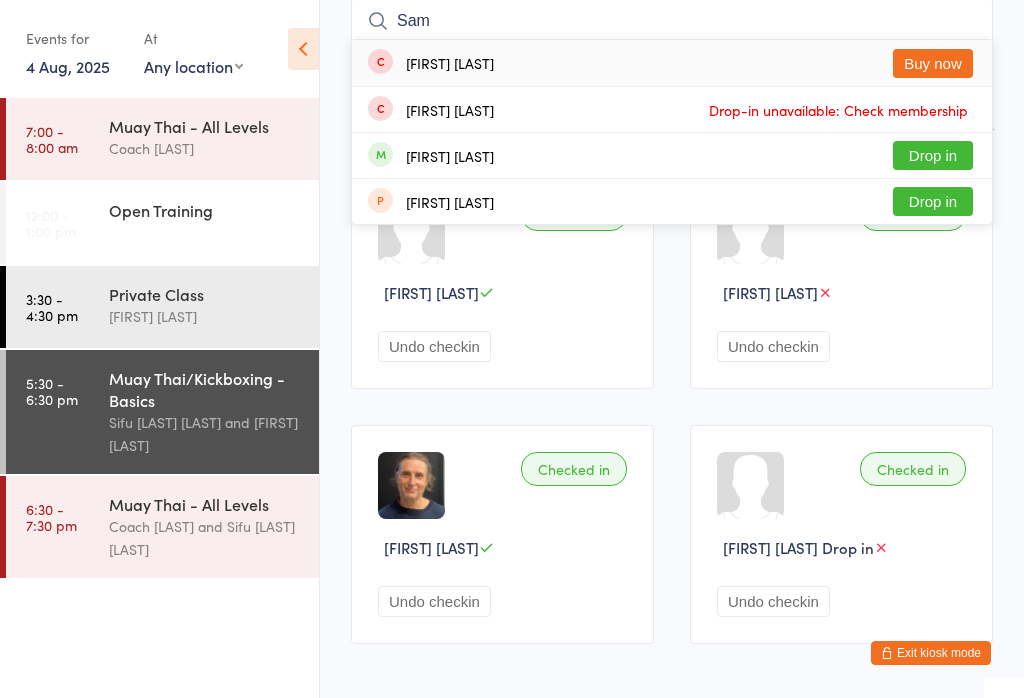 type on "Sam" 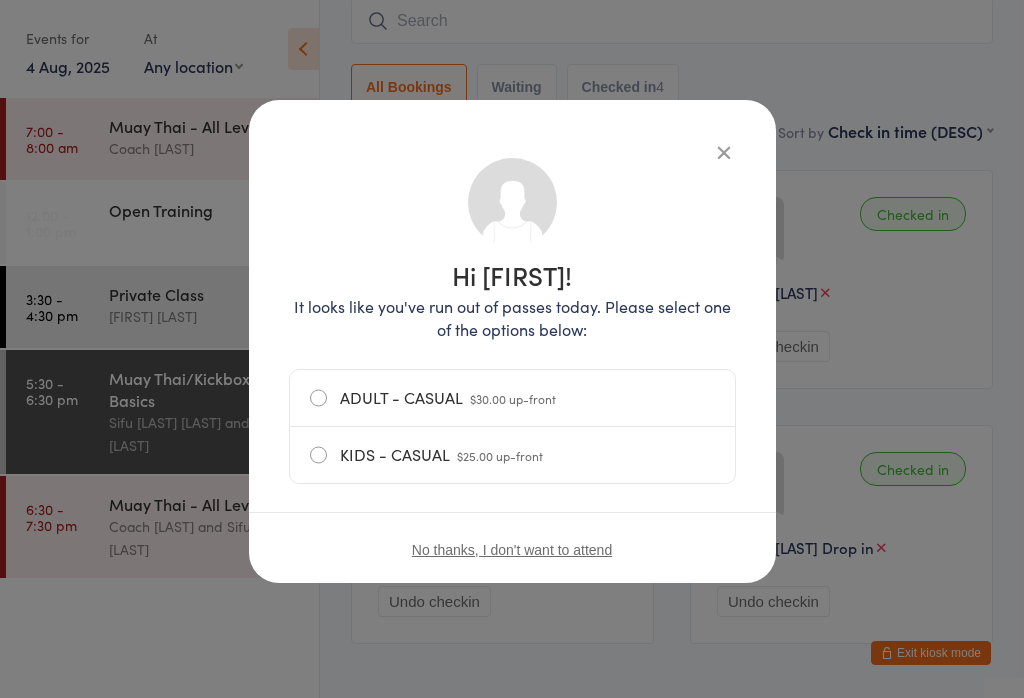 click at bounding box center (724, 152) 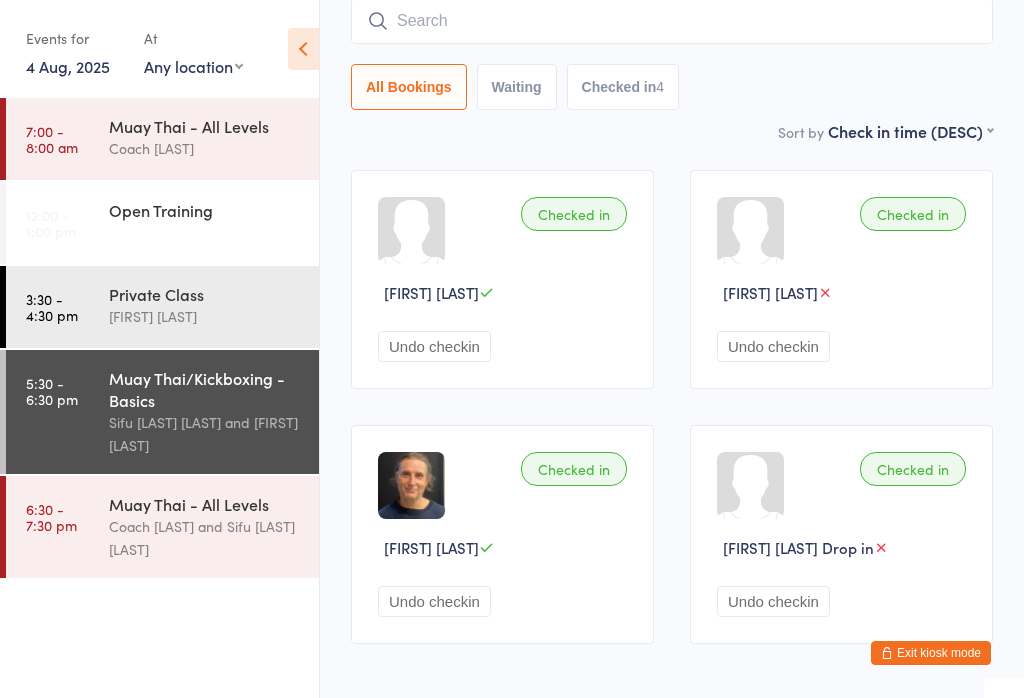 click at bounding box center (672, 21) 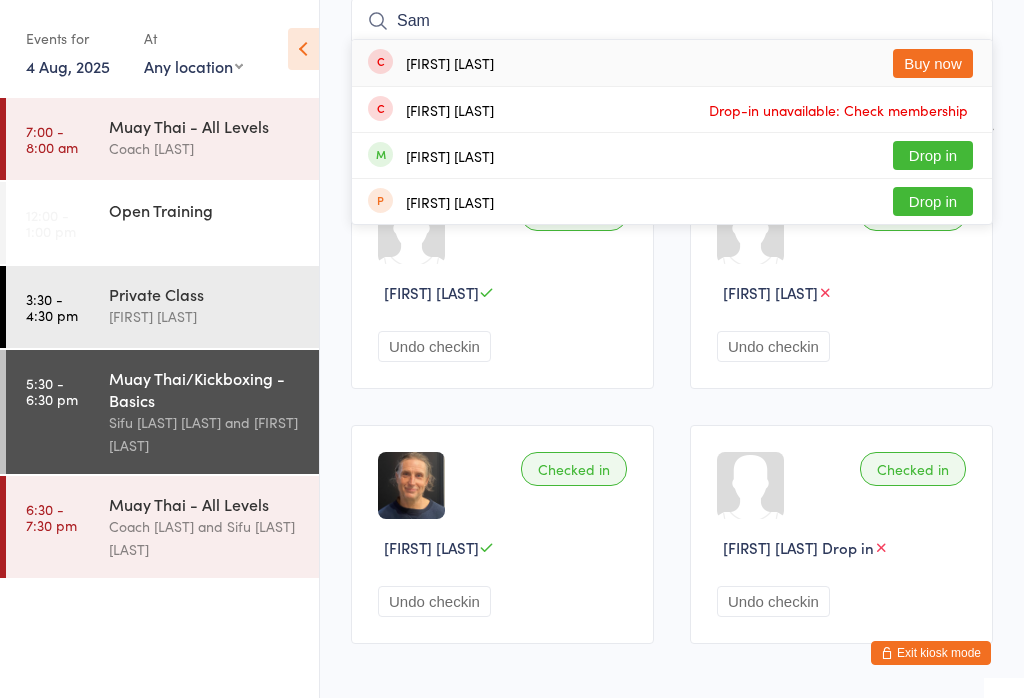 type on "Sam" 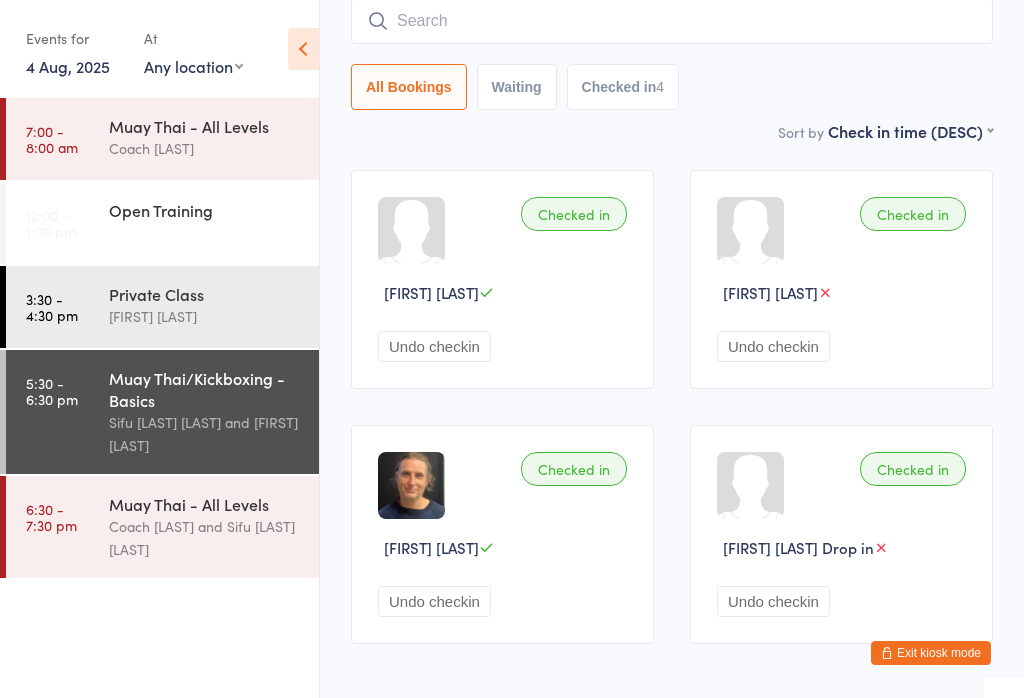 click at bounding box center [672, 21] 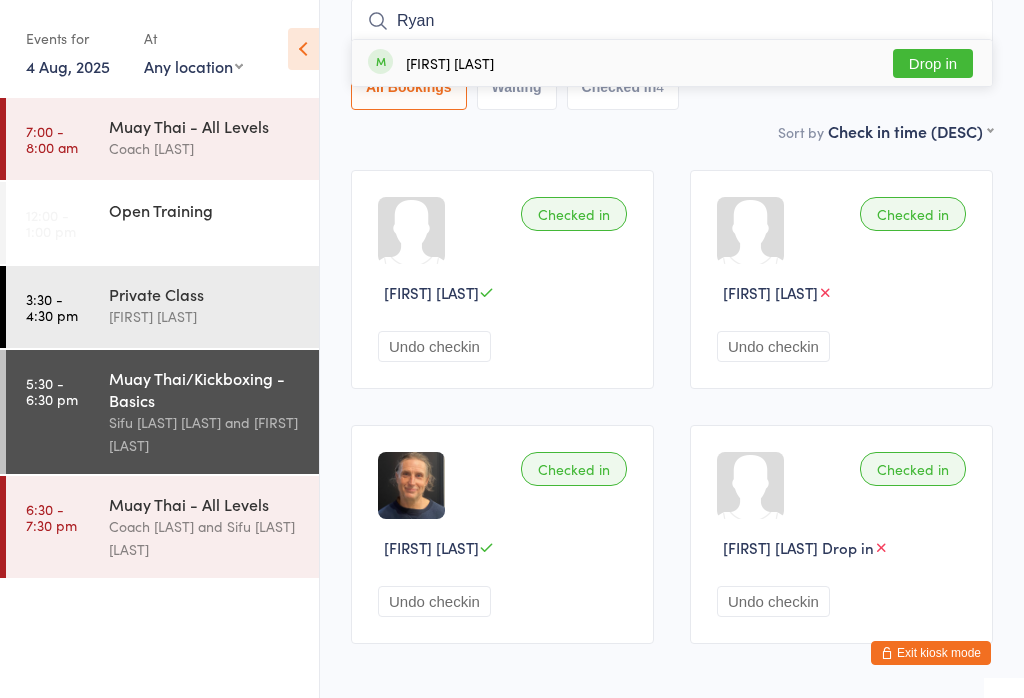 type on "Ryan" 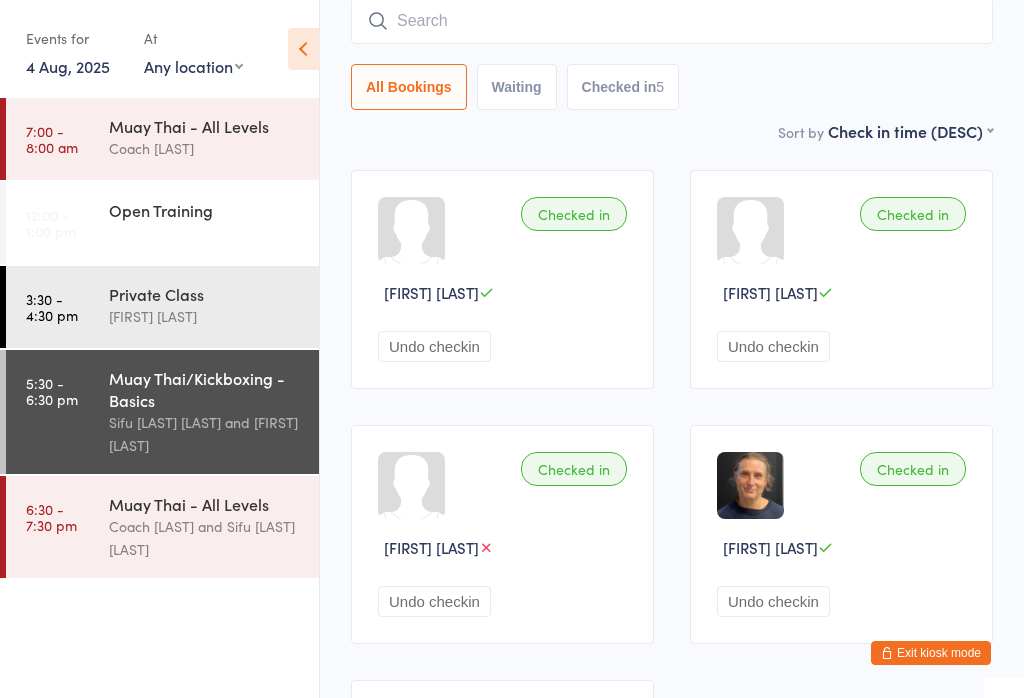 click at bounding box center [672, 21] 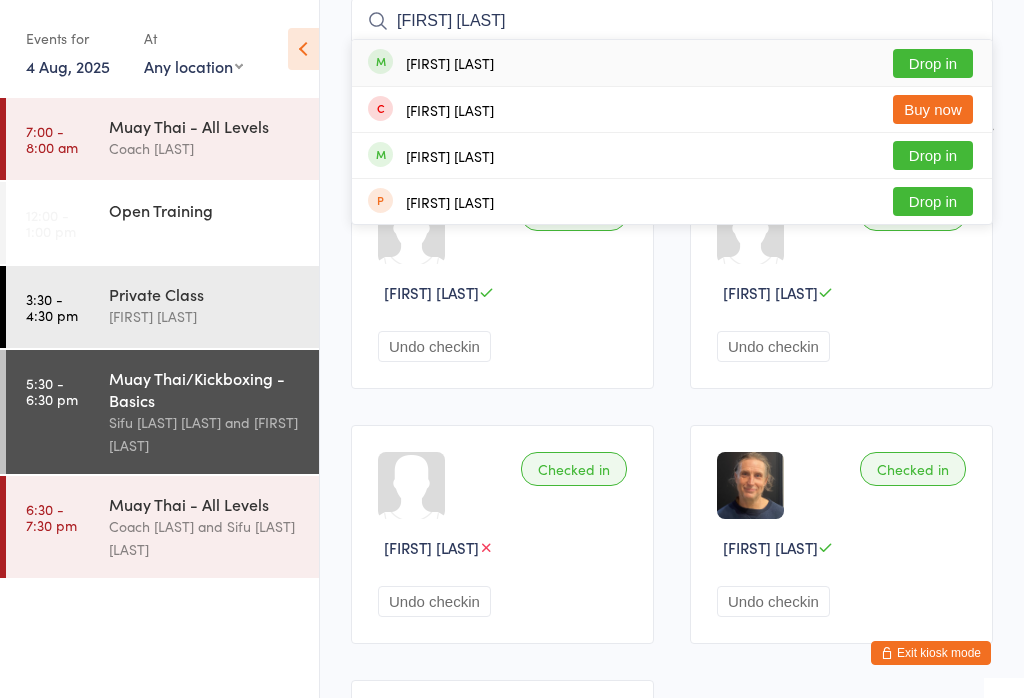 type on "Sam w" 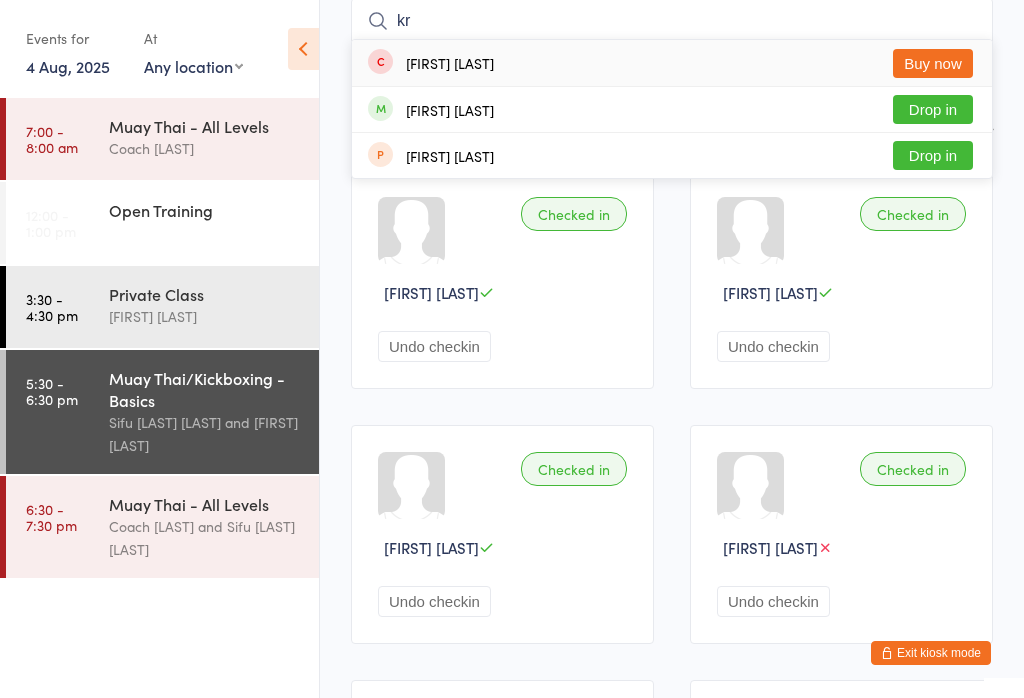type on "k" 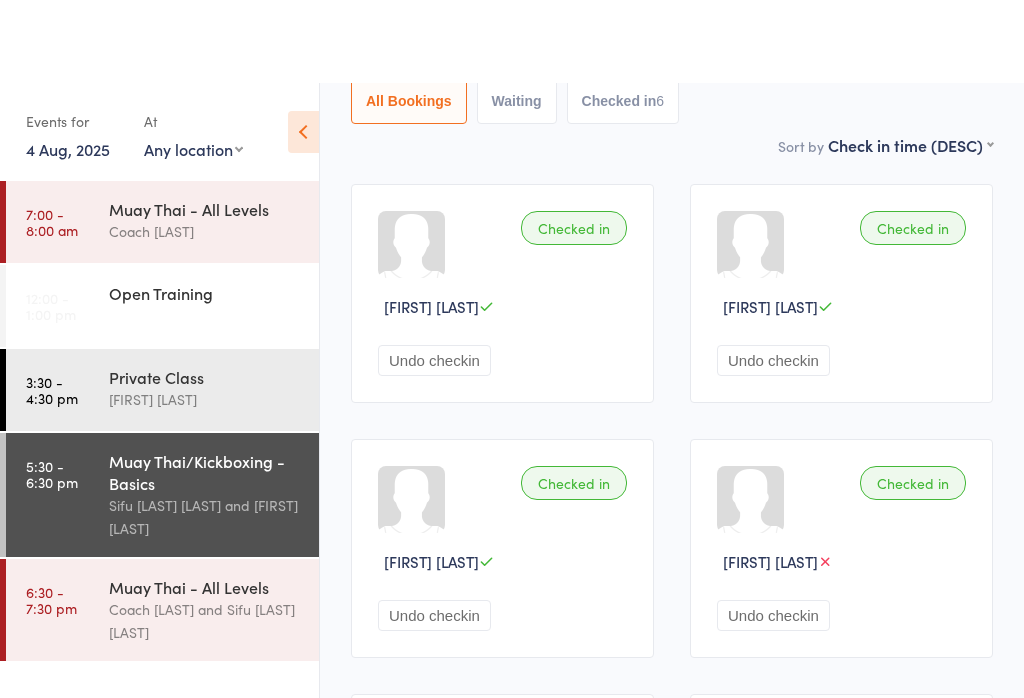 scroll, scrollTop: 0, scrollLeft: 0, axis: both 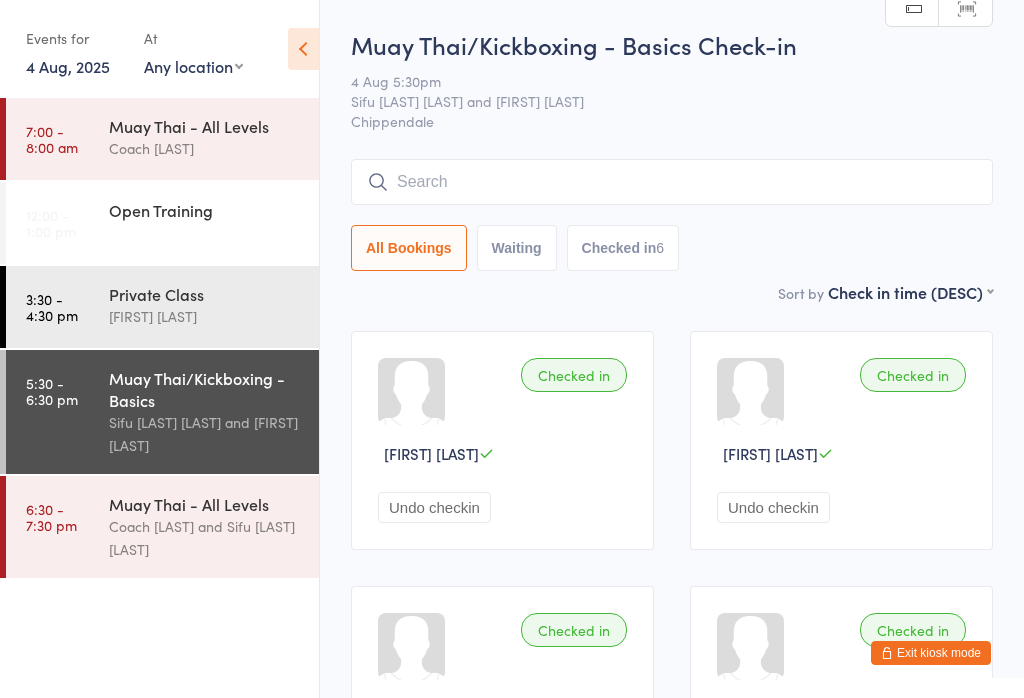 click at bounding box center (672, 182) 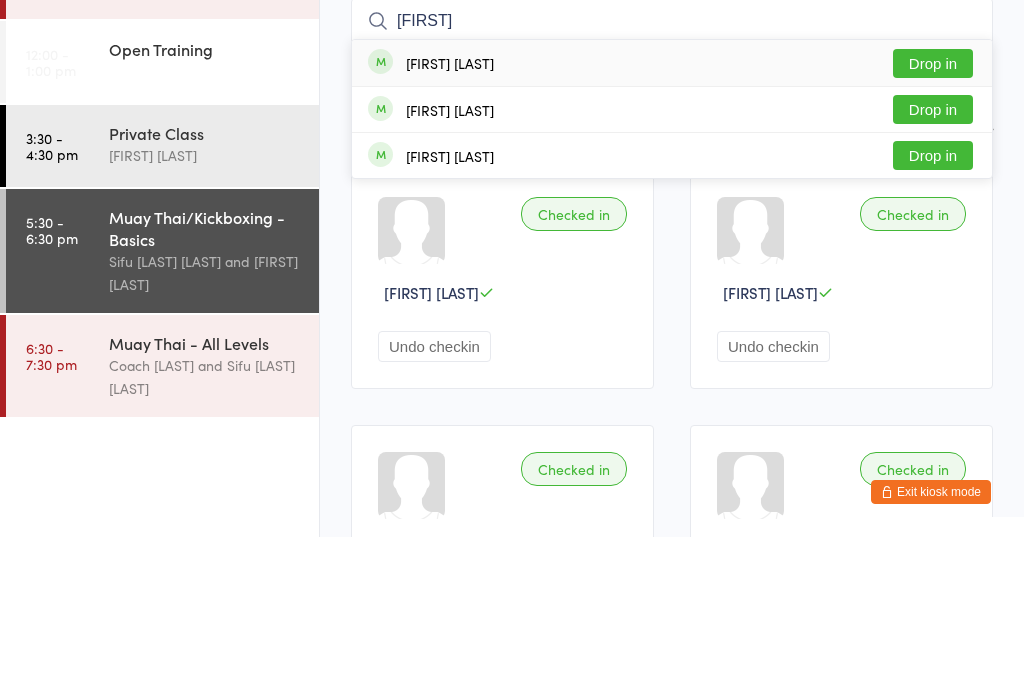 type on "Alistai" 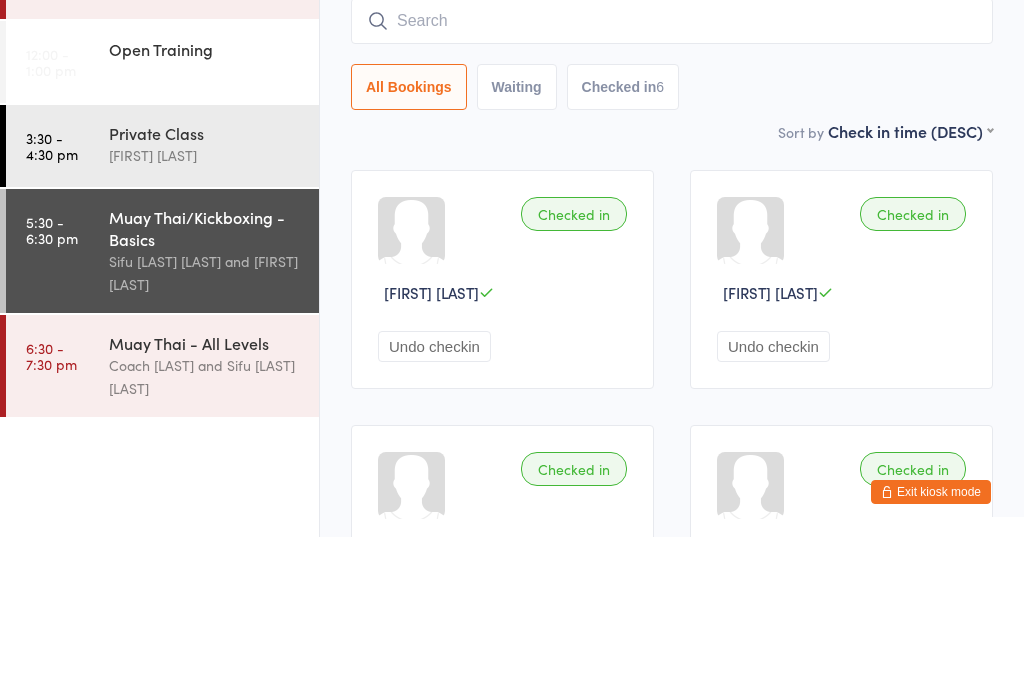 scroll, scrollTop: 161, scrollLeft: 0, axis: vertical 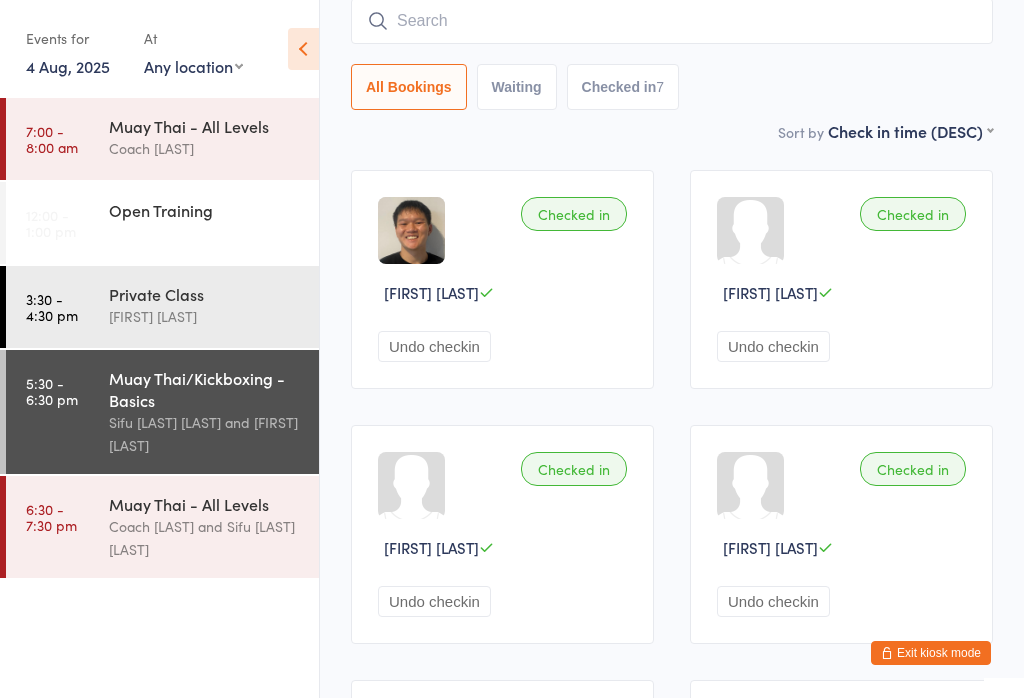 click at bounding box center [672, 21] 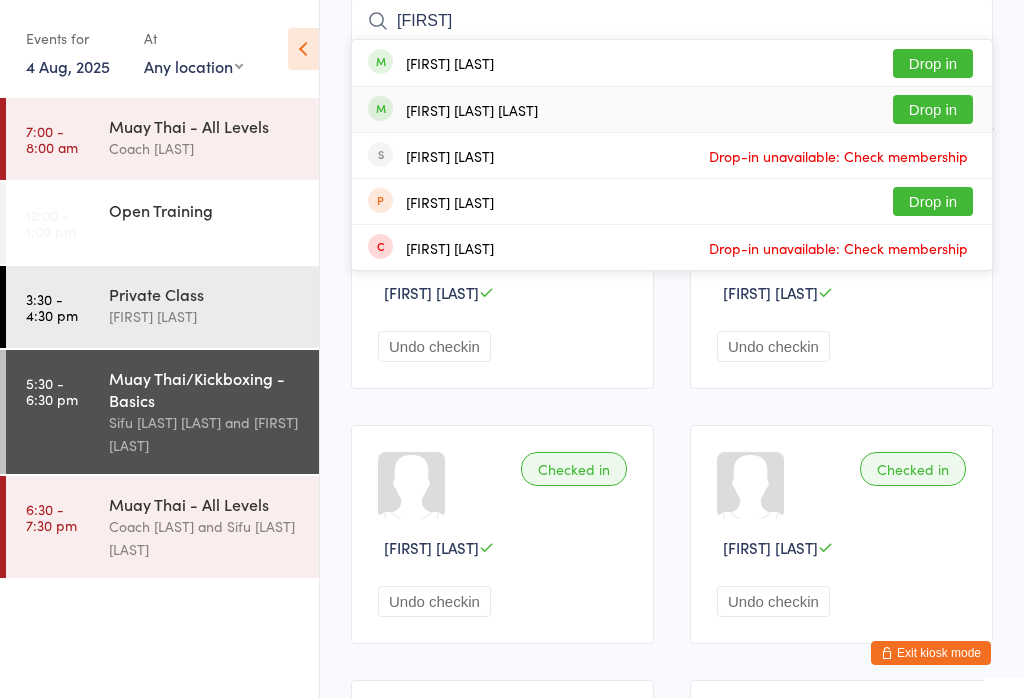 type on "Josep" 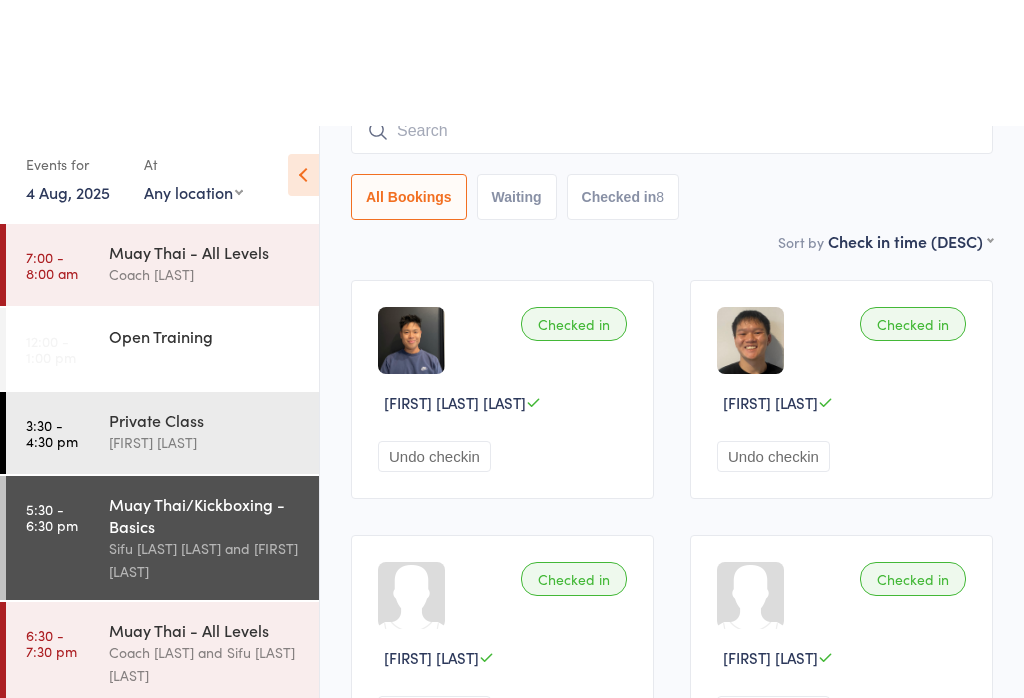 scroll, scrollTop: 0, scrollLeft: 0, axis: both 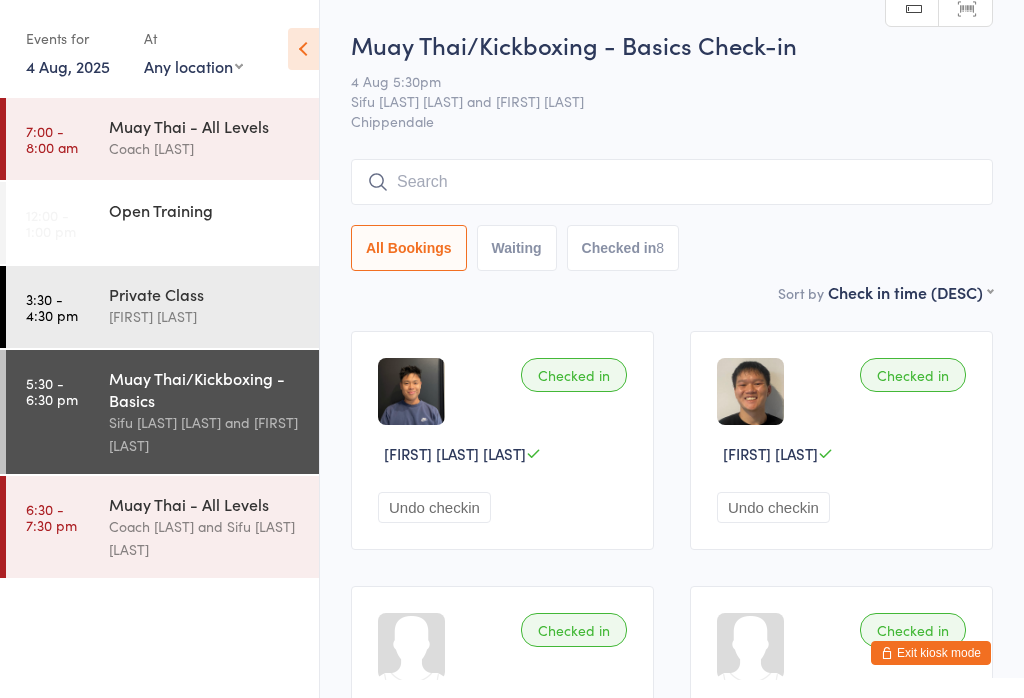 click at bounding box center [672, 182] 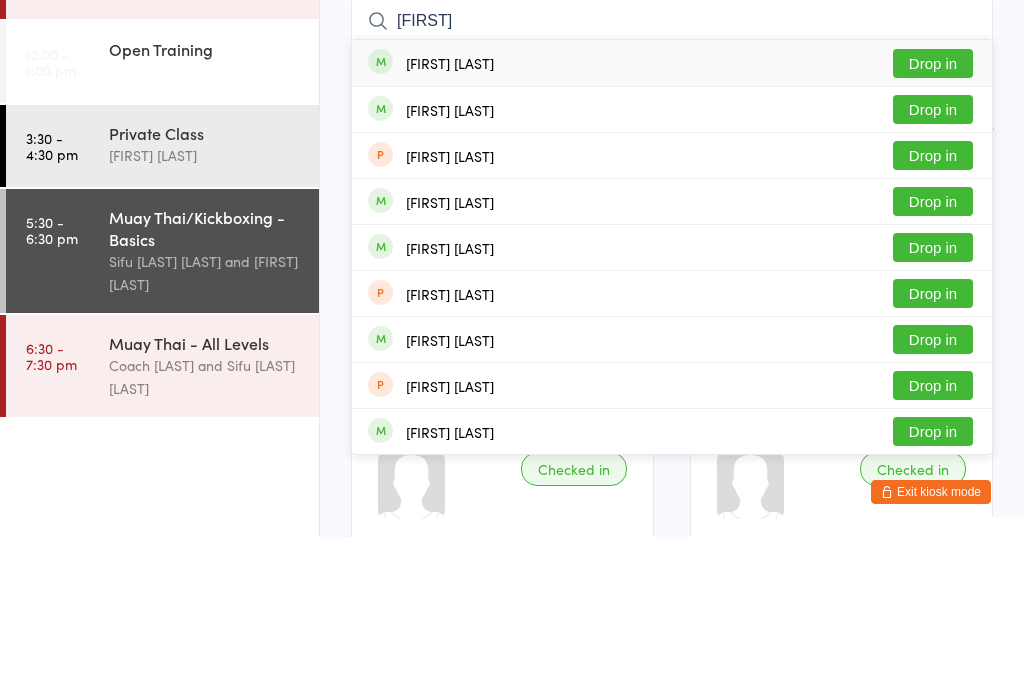 type on "Cheu" 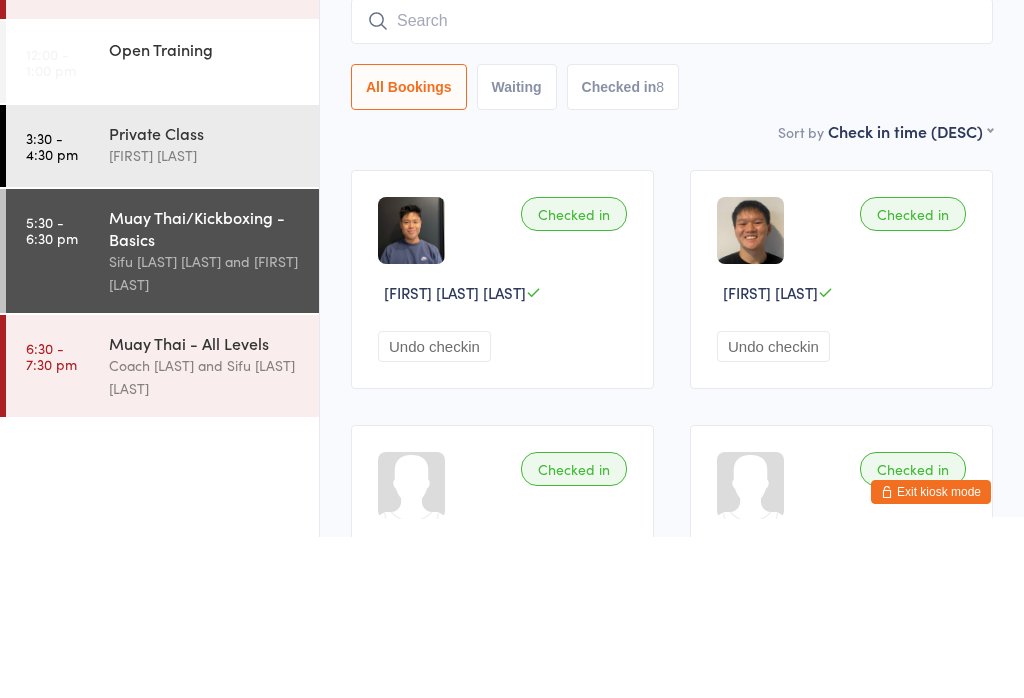 scroll, scrollTop: 161, scrollLeft: 0, axis: vertical 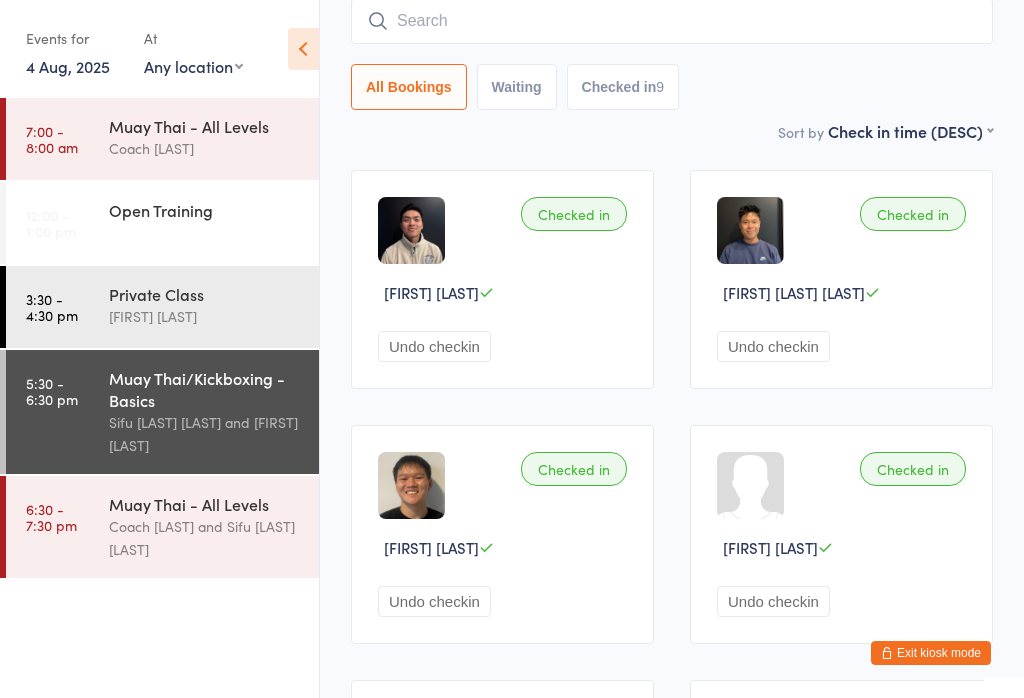 click at bounding box center (672, 21) 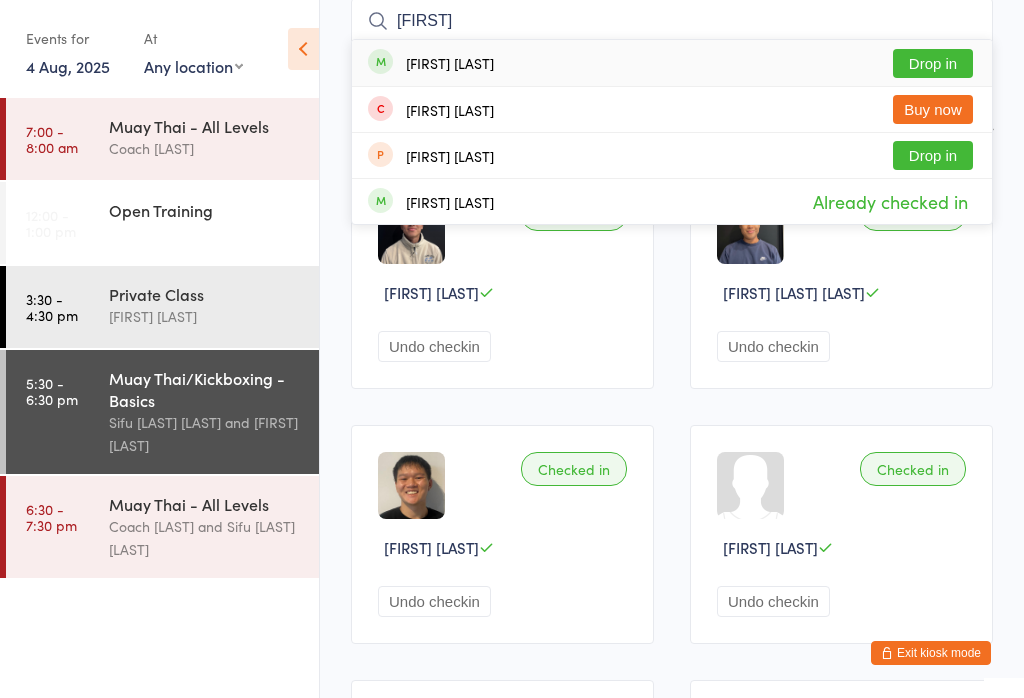 type on "Samantha" 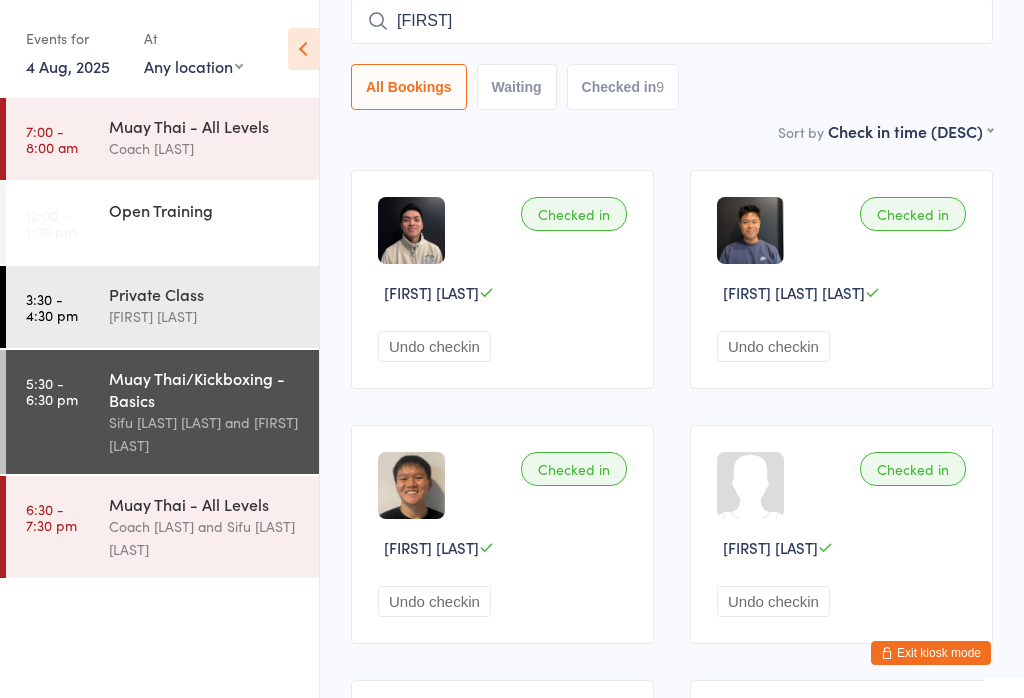 type 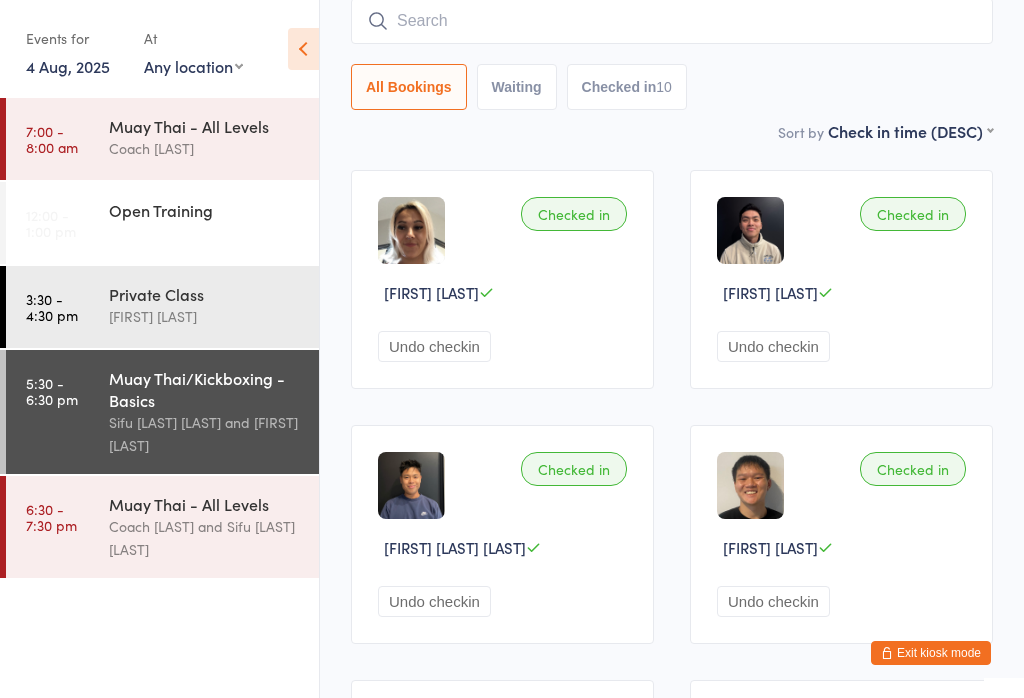 click on "6:30 - 7:30 pm Muay Thai - All Levels Coach F and Sifu Chan Cheuk Fai" at bounding box center [162, 527] 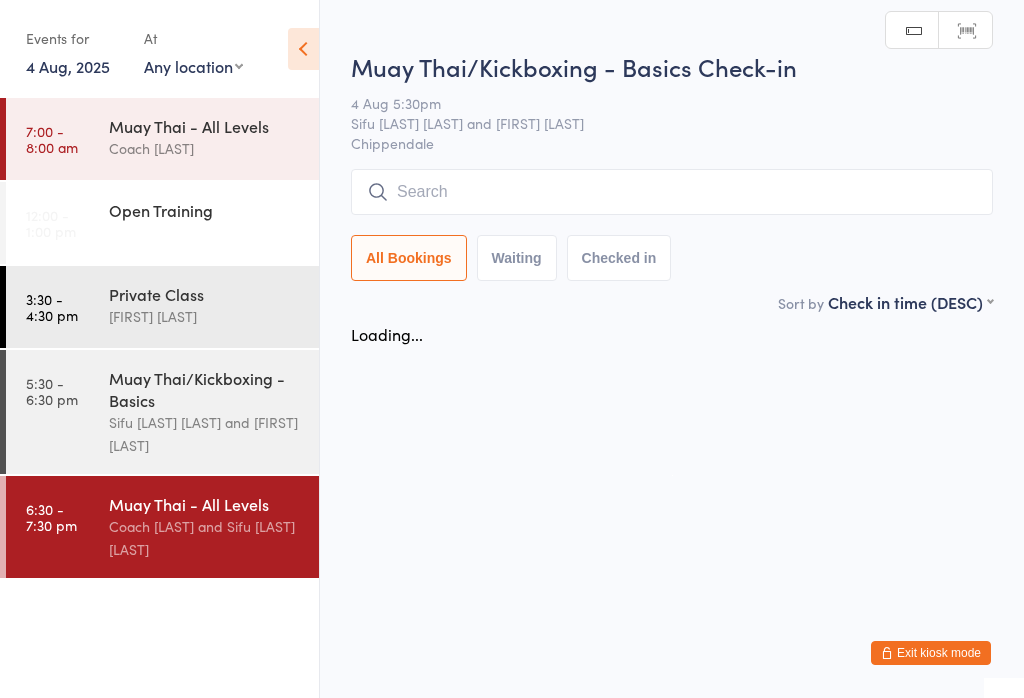 scroll, scrollTop: 0, scrollLeft: 0, axis: both 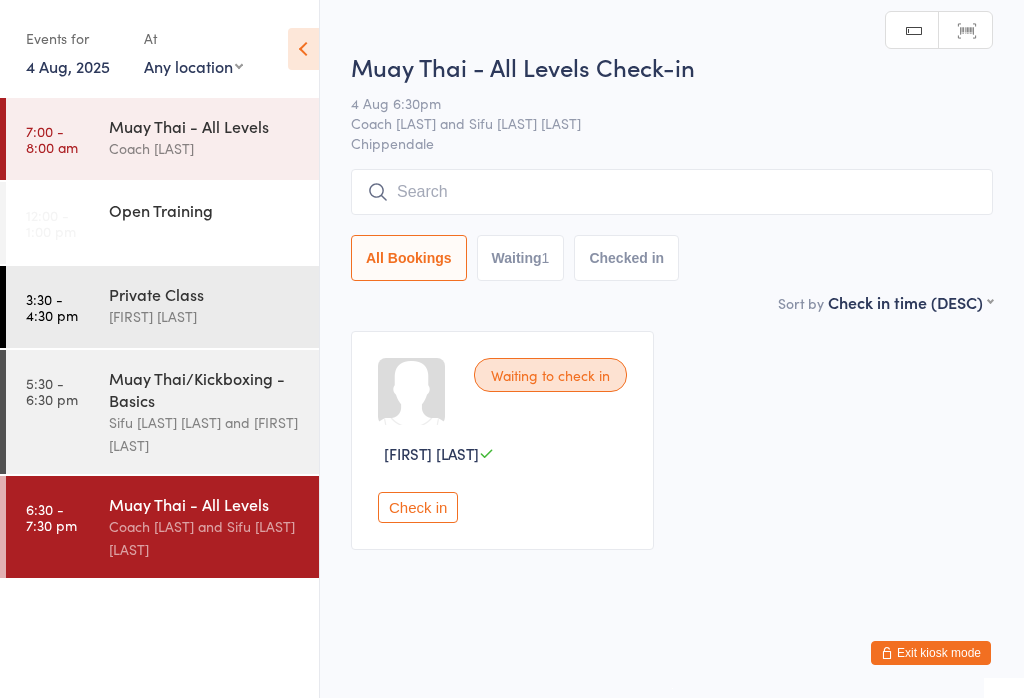 click on "Check in" at bounding box center [418, 507] 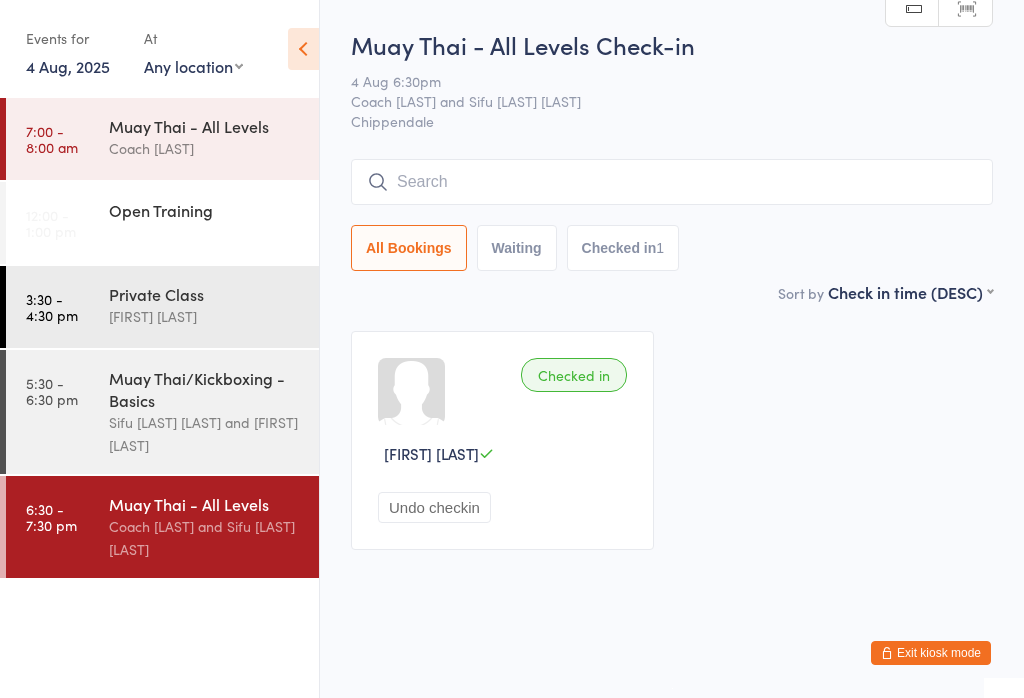 click at bounding box center (672, 182) 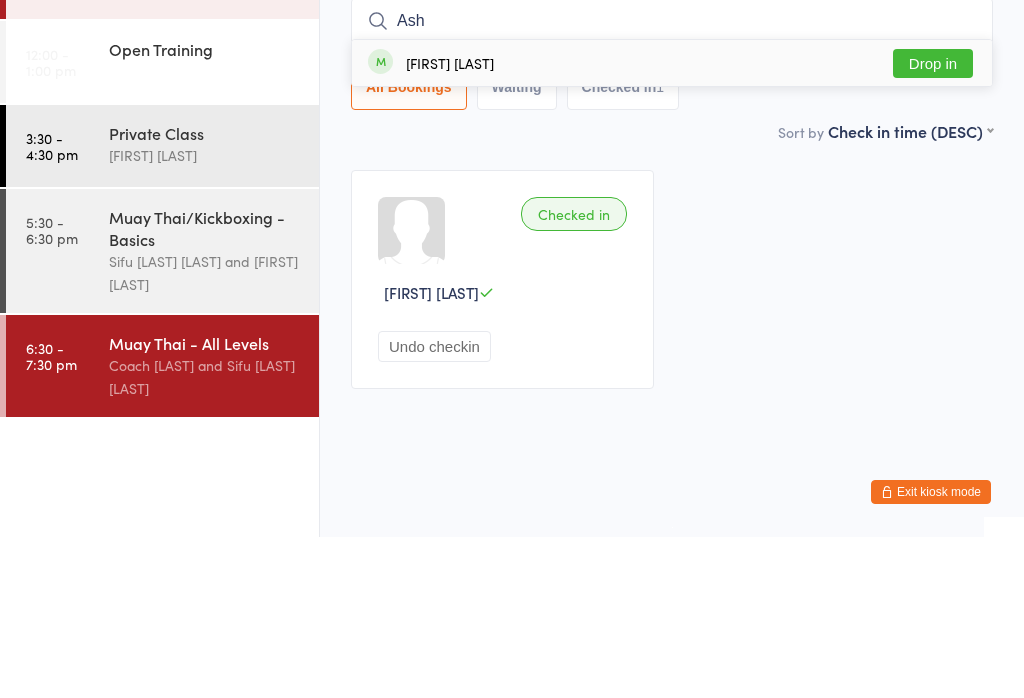 type on "Ash" 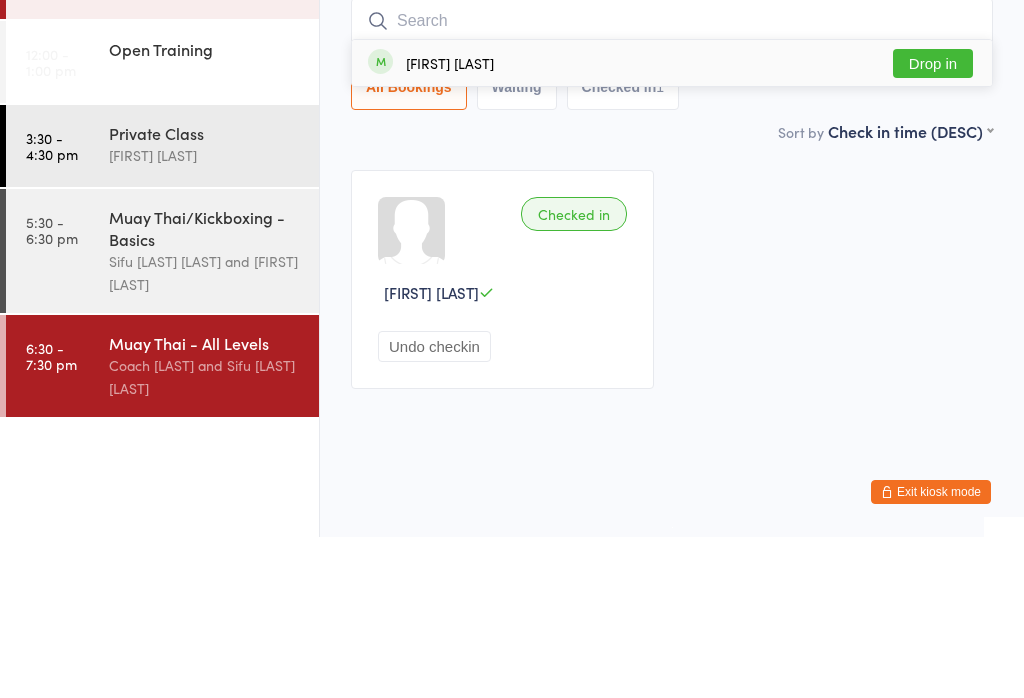 scroll, scrollTop: 1, scrollLeft: 0, axis: vertical 